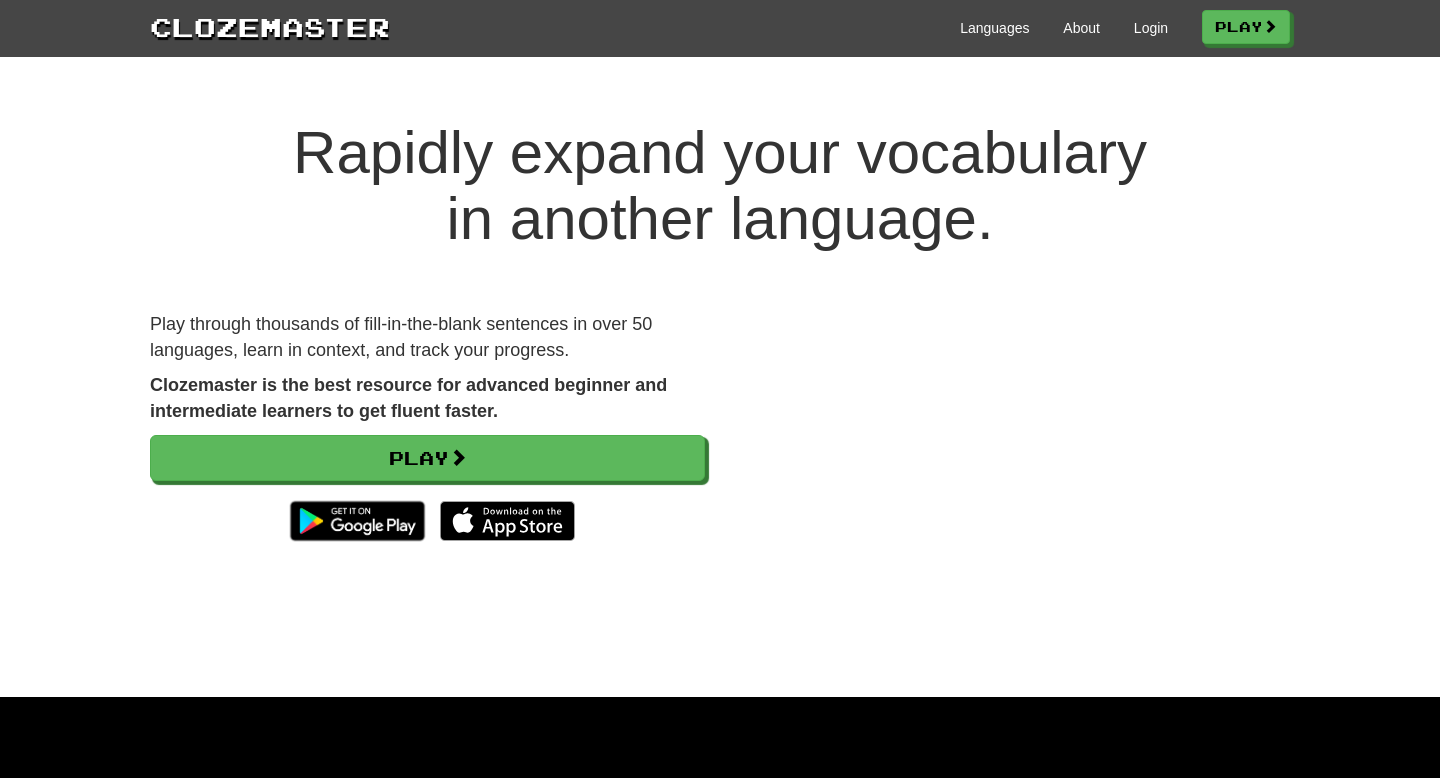 scroll, scrollTop: 0, scrollLeft: 0, axis: both 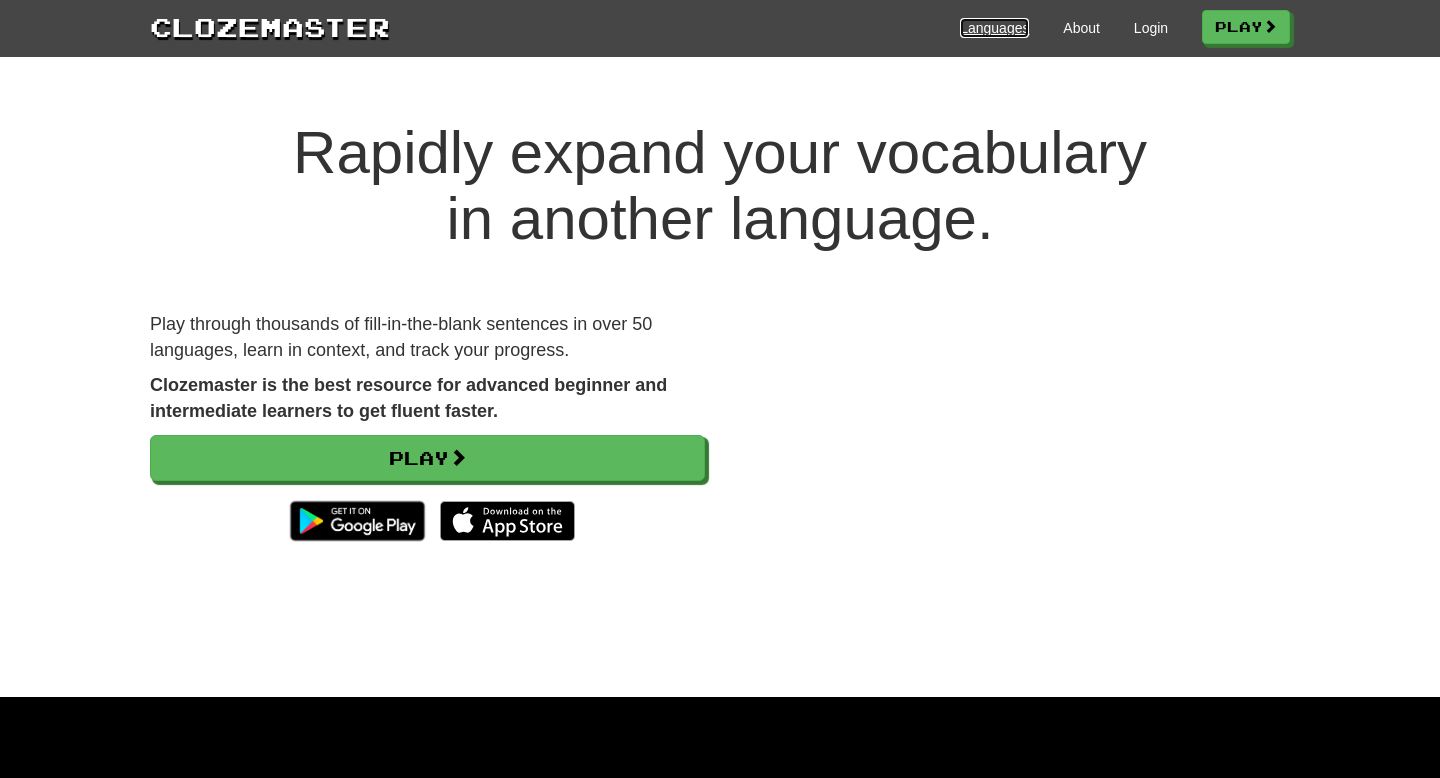 click on "Languages" at bounding box center [994, 28] 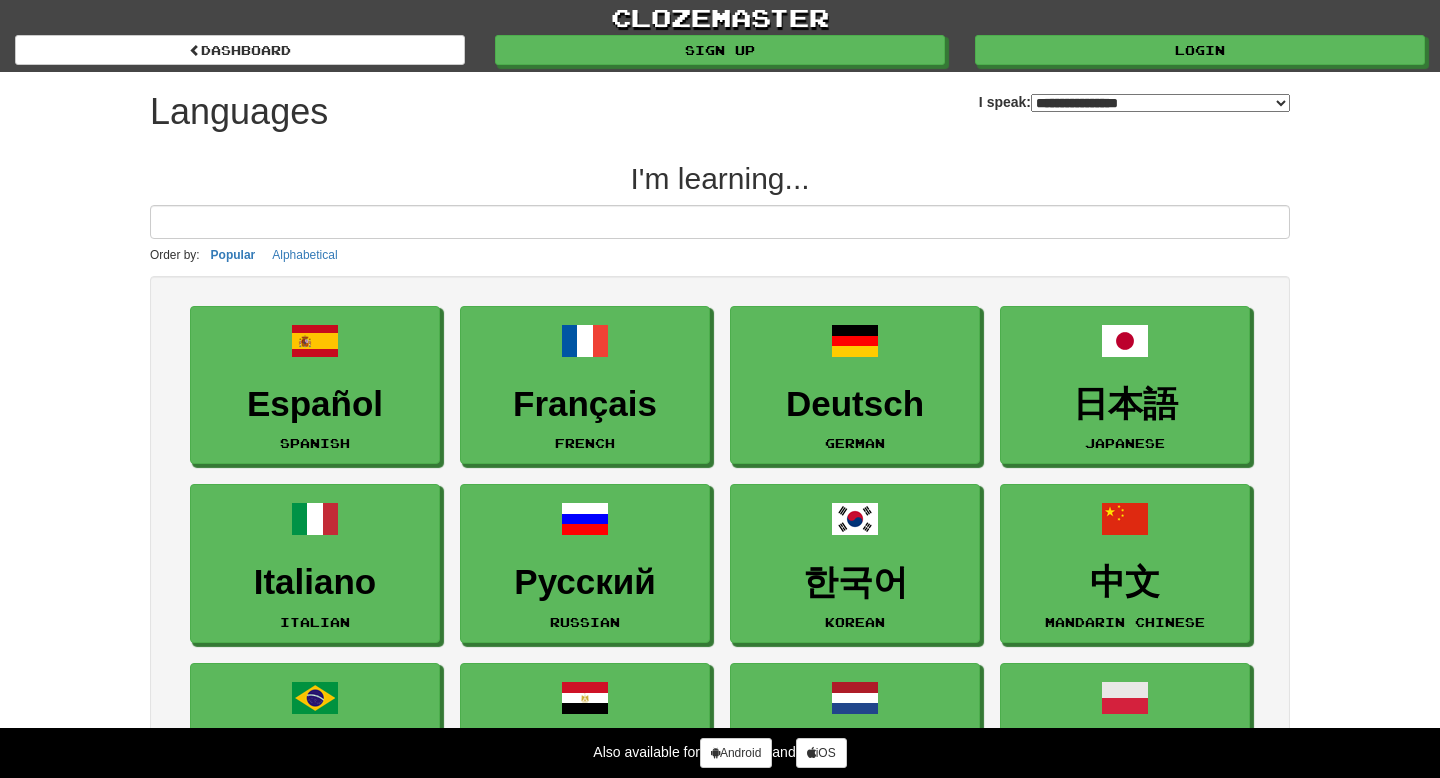 select on "*******" 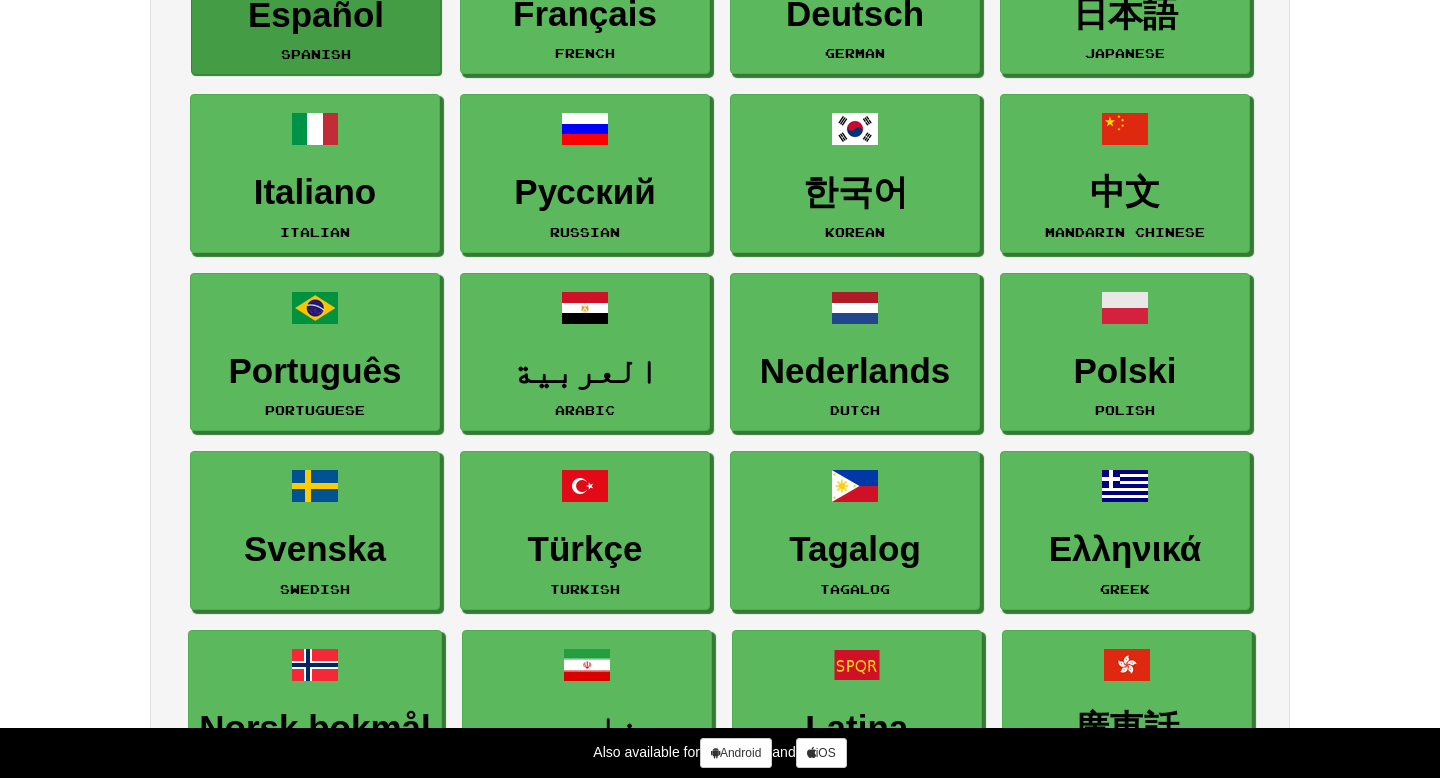 scroll, scrollTop: 403, scrollLeft: 0, axis: vertical 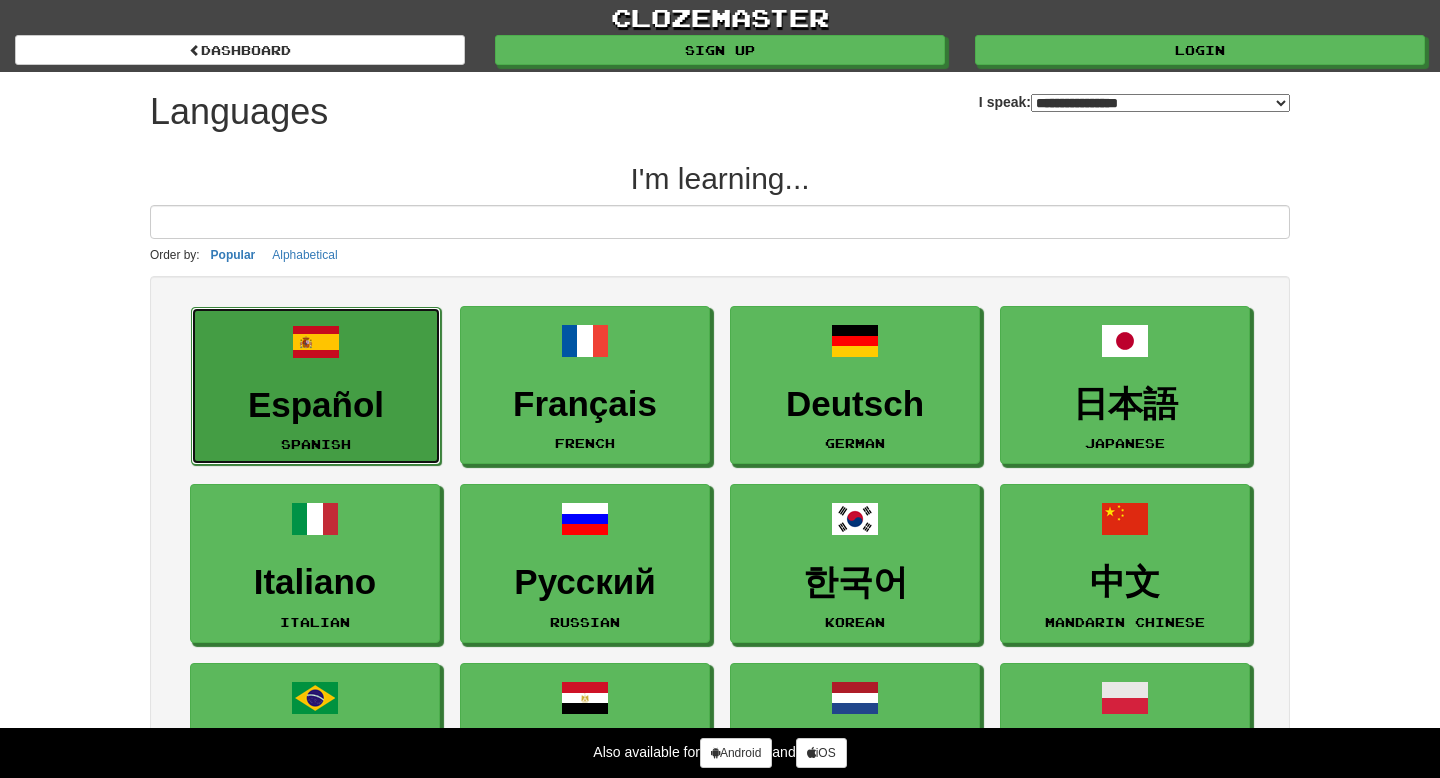 click on "Español Spanish" at bounding box center (316, 386) 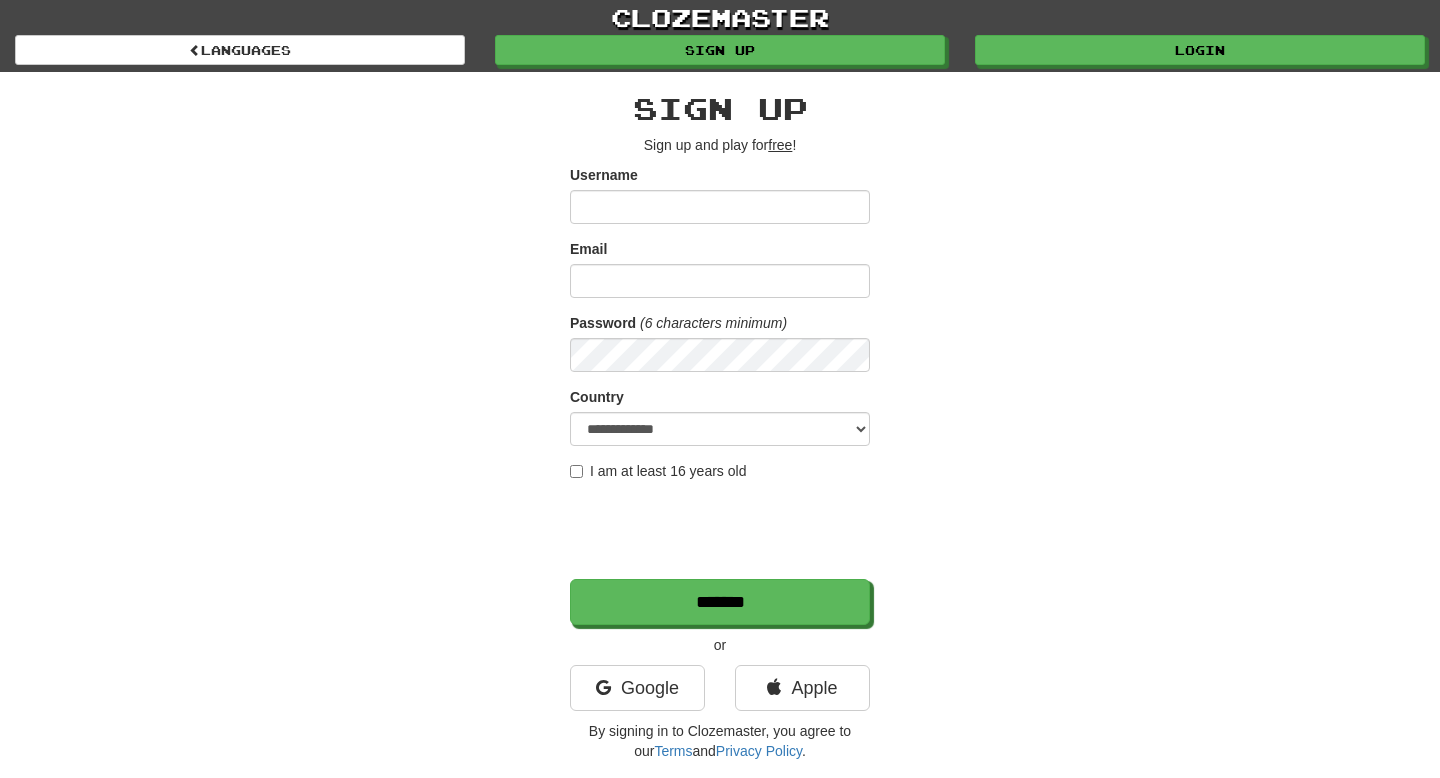 scroll, scrollTop: 0, scrollLeft: 0, axis: both 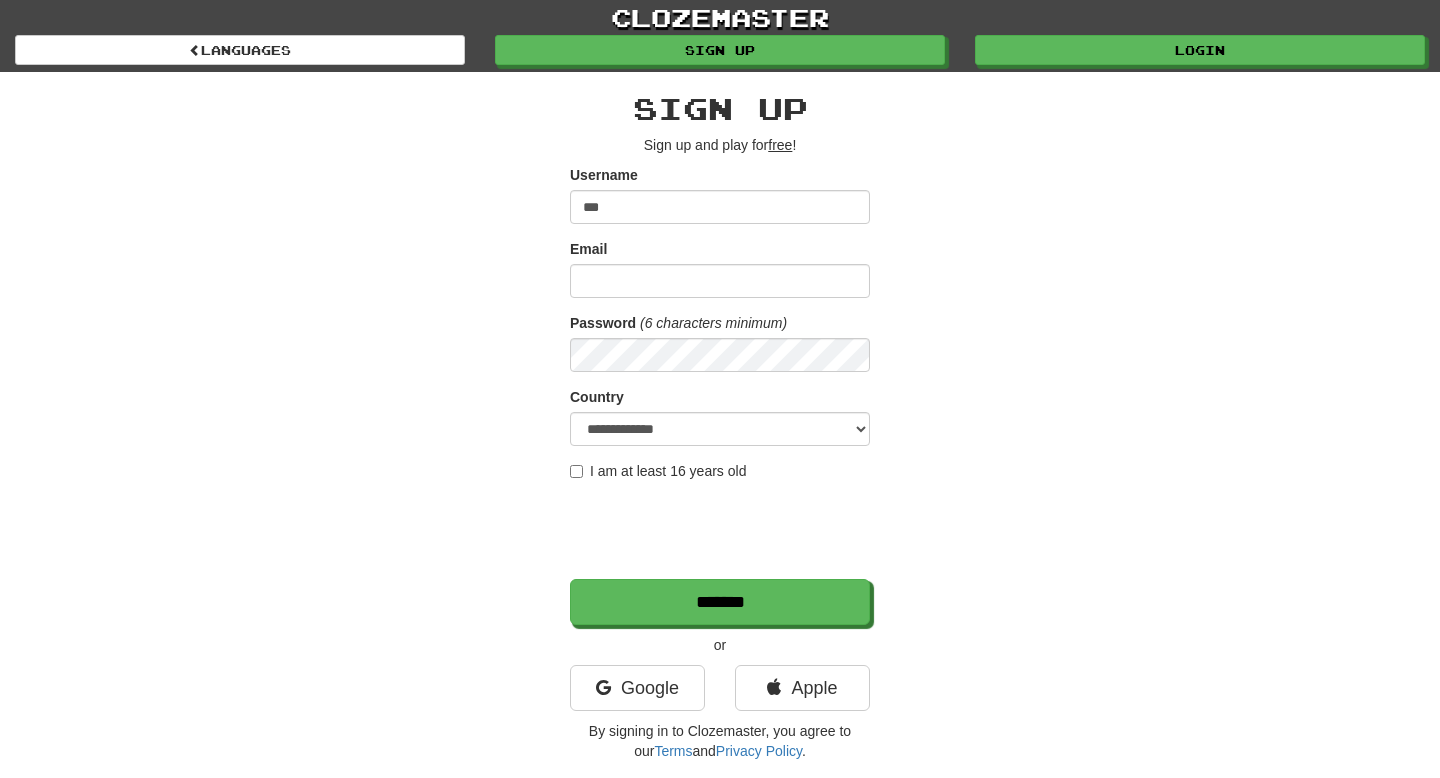 type on "***" 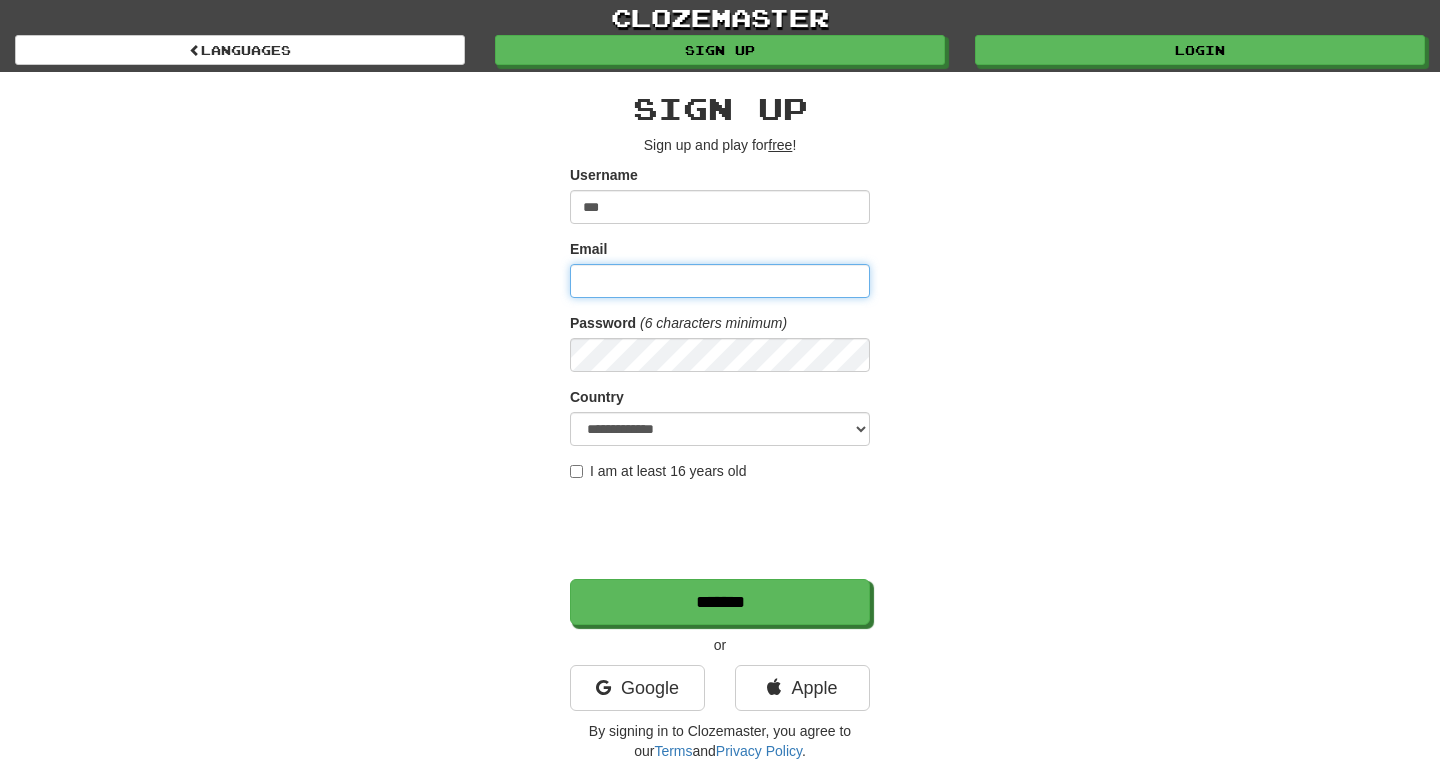 click on "Email" at bounding box center (720, 281) 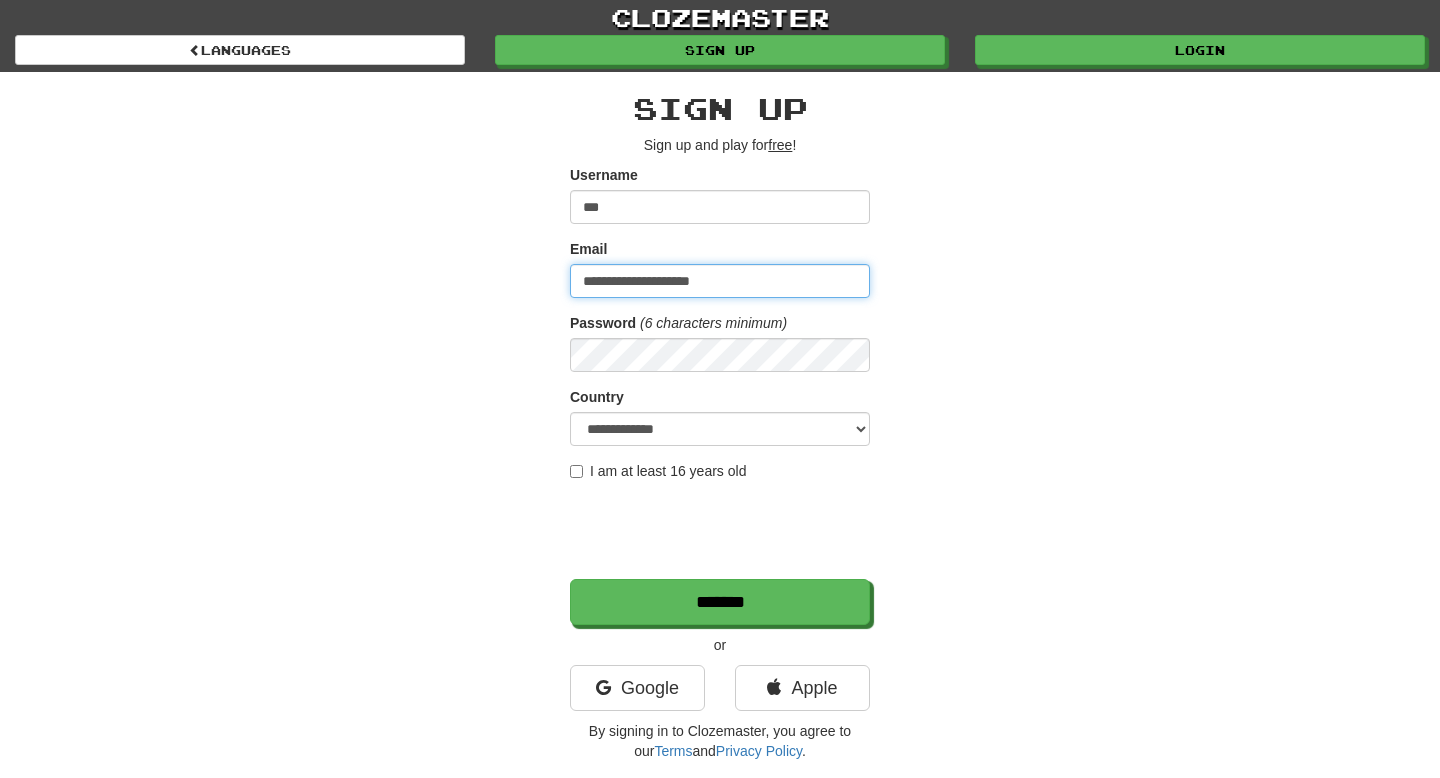 type on "**********" 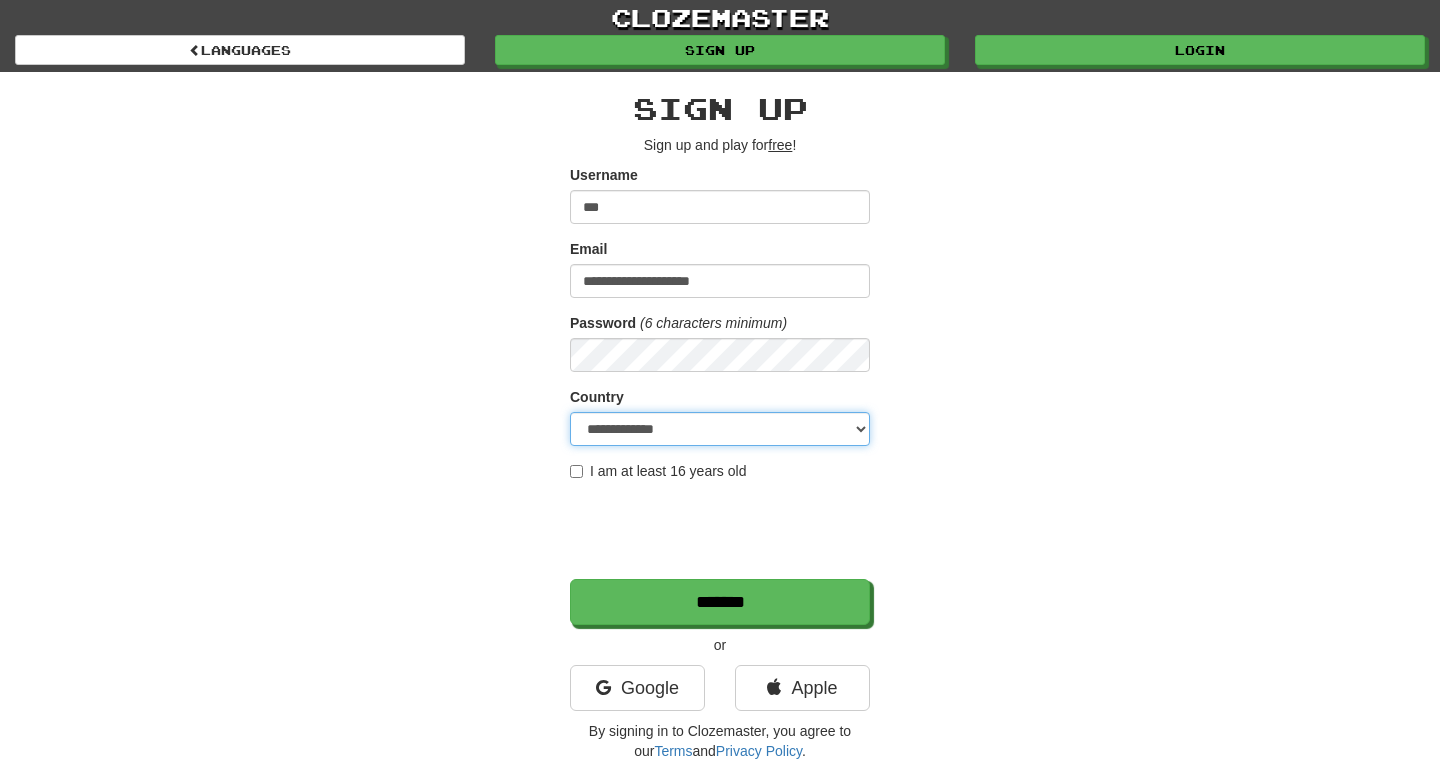 click on "**********" at bounding box center [720, 429] 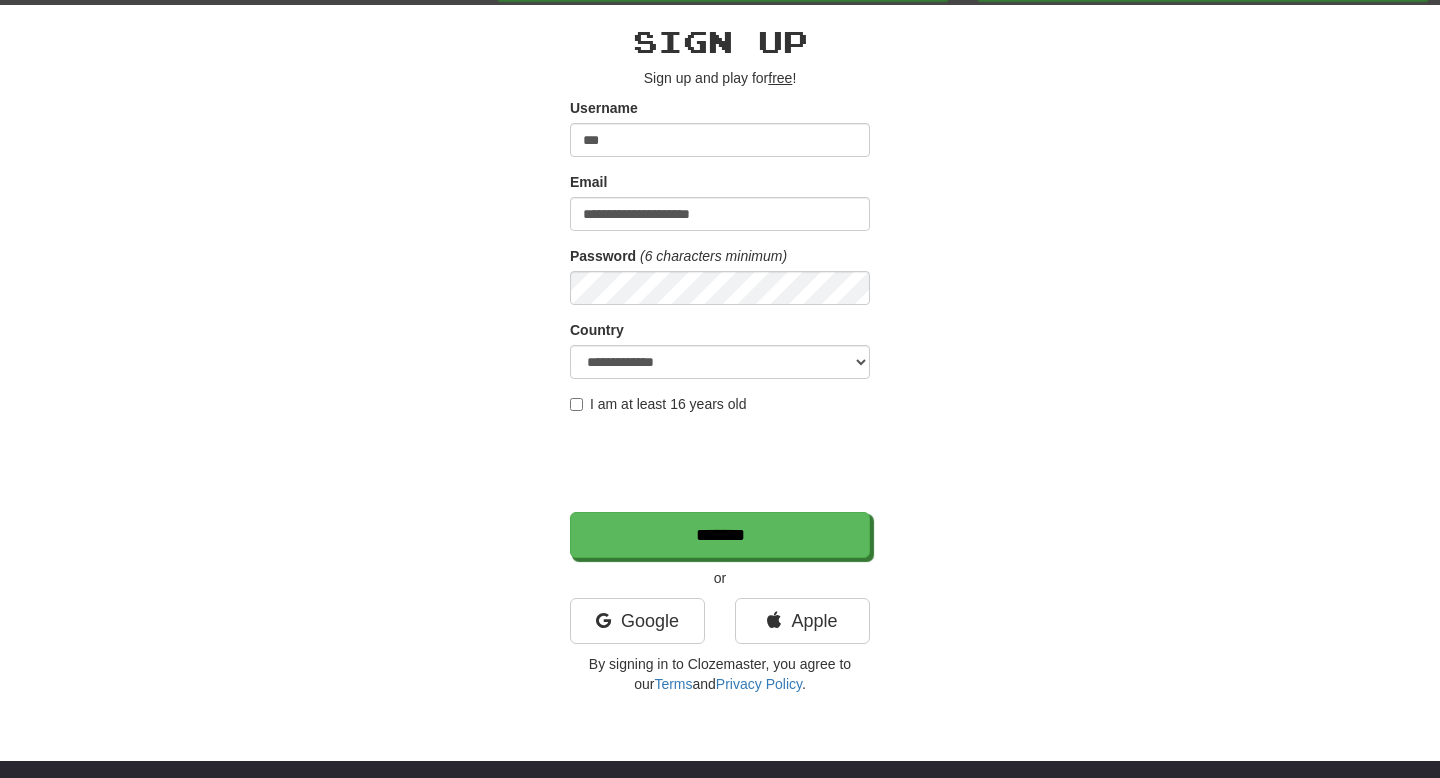 click on "I am at least 16 years old" at bounding box center (658, 404) 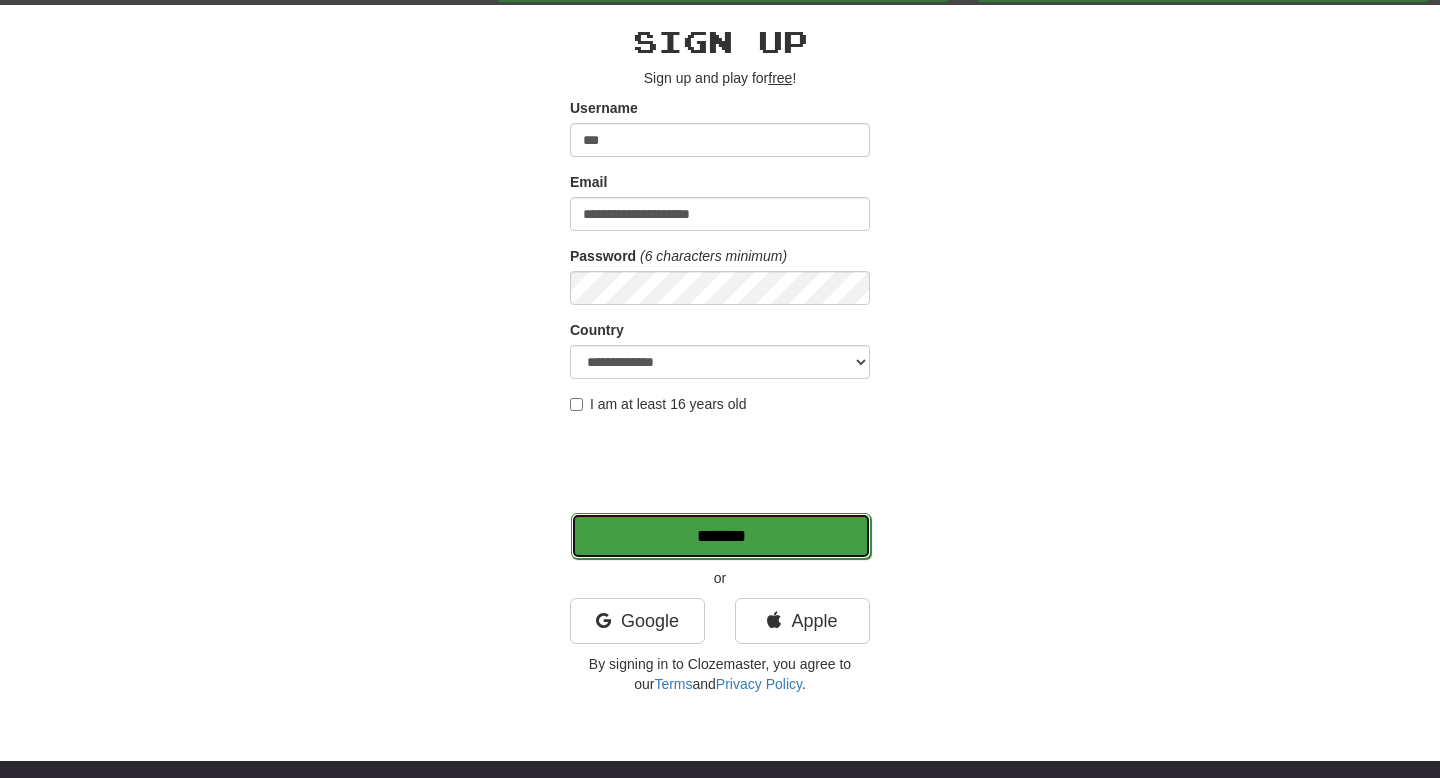 click on "*******" at bounding box center (721, 536) 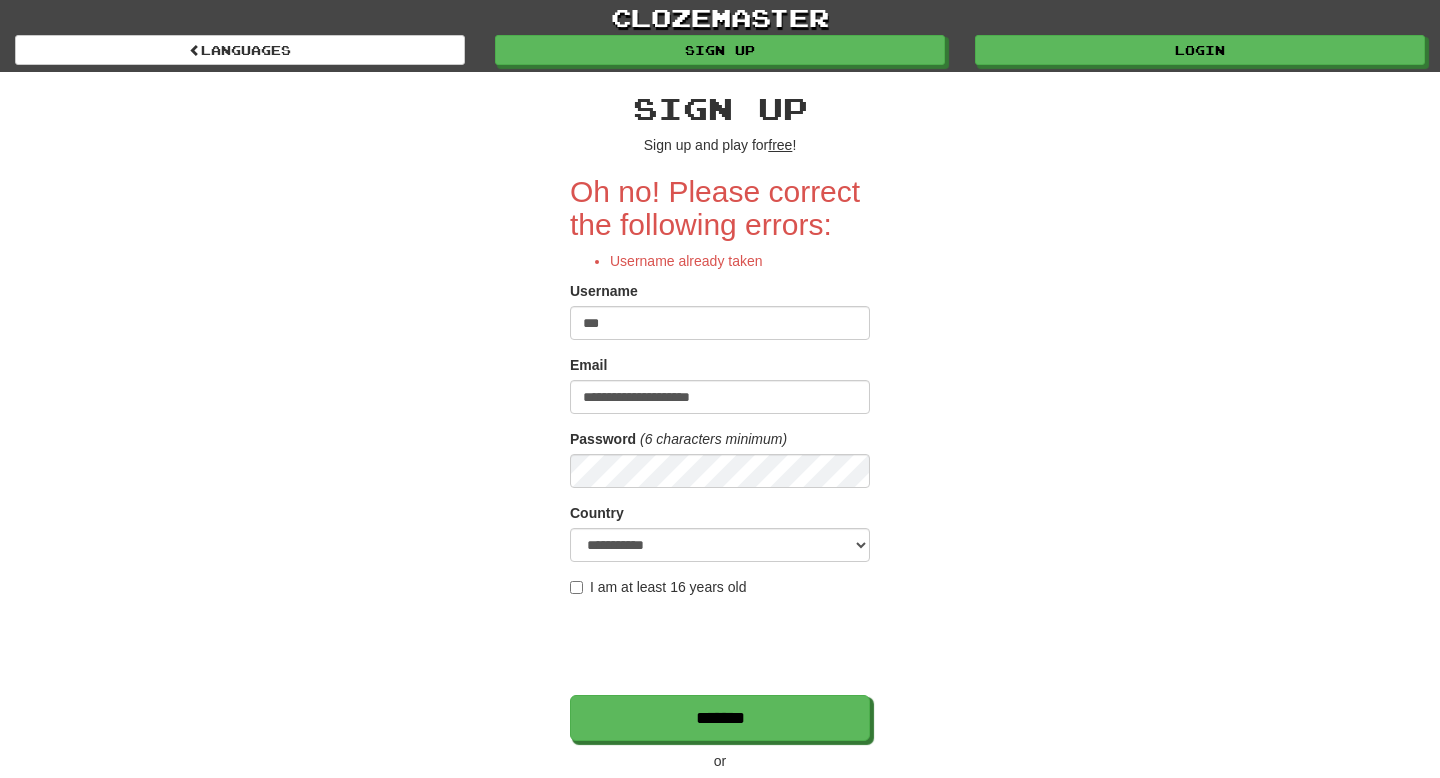 scroll, scrollTop: 0, scrollLeft: 0, axis: both 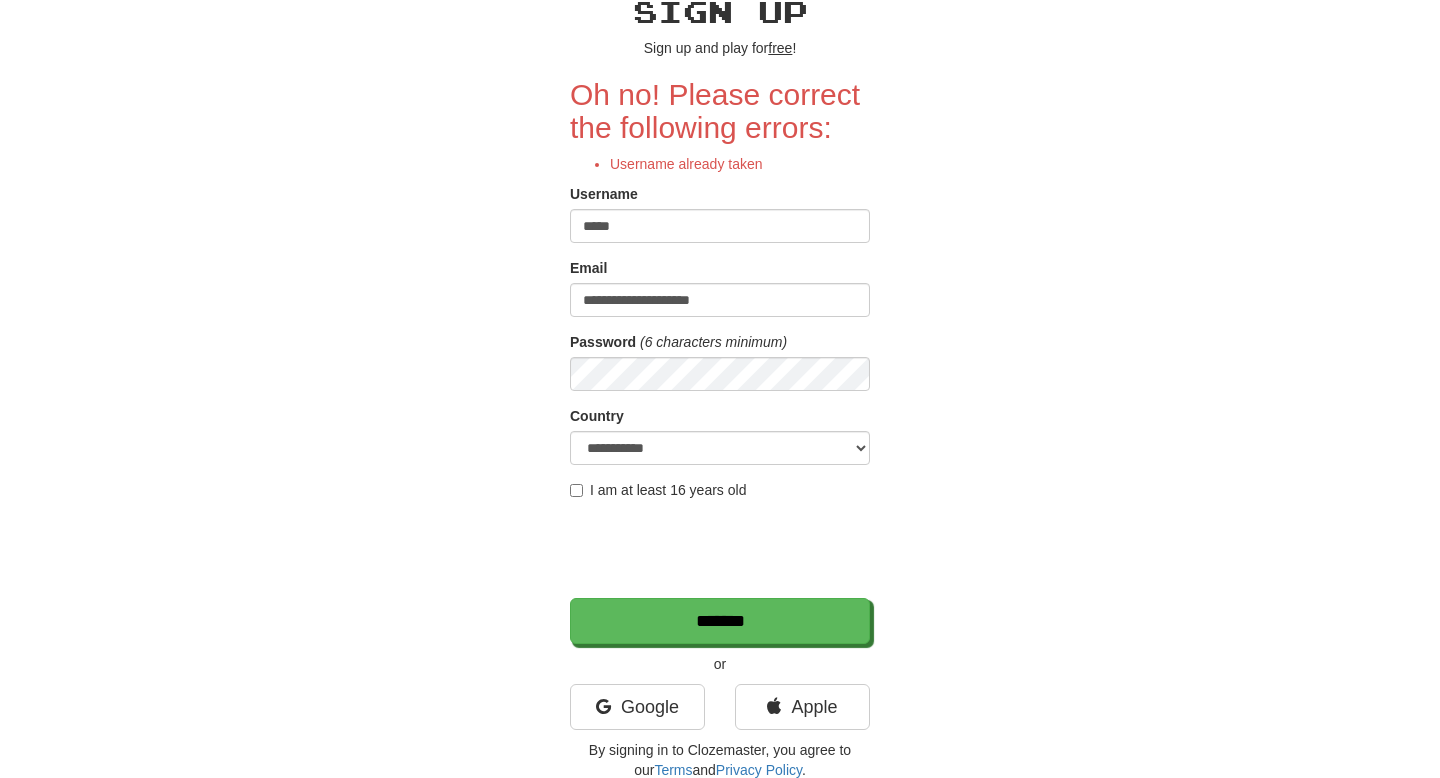 type on "*****" 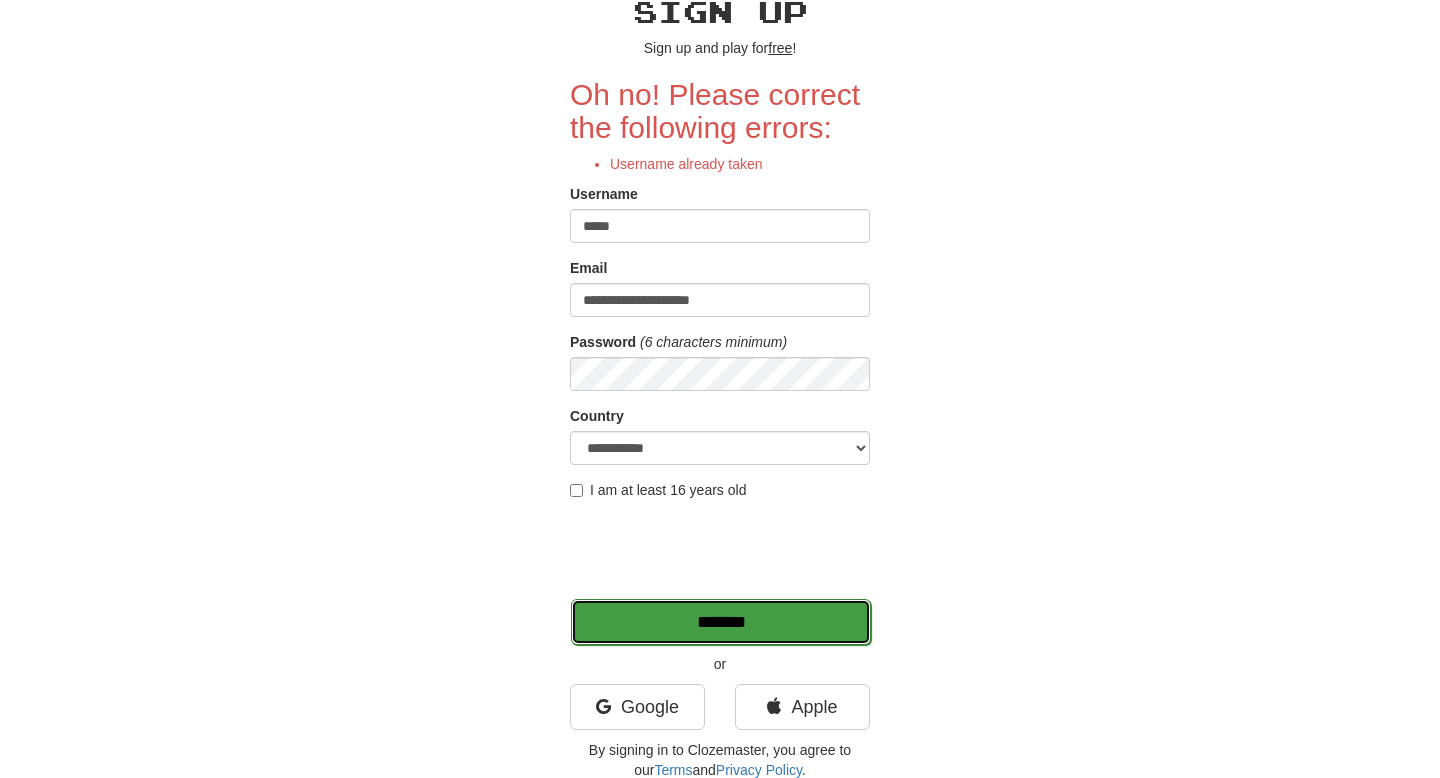 click on "*******" at bounding box center [721, 622] 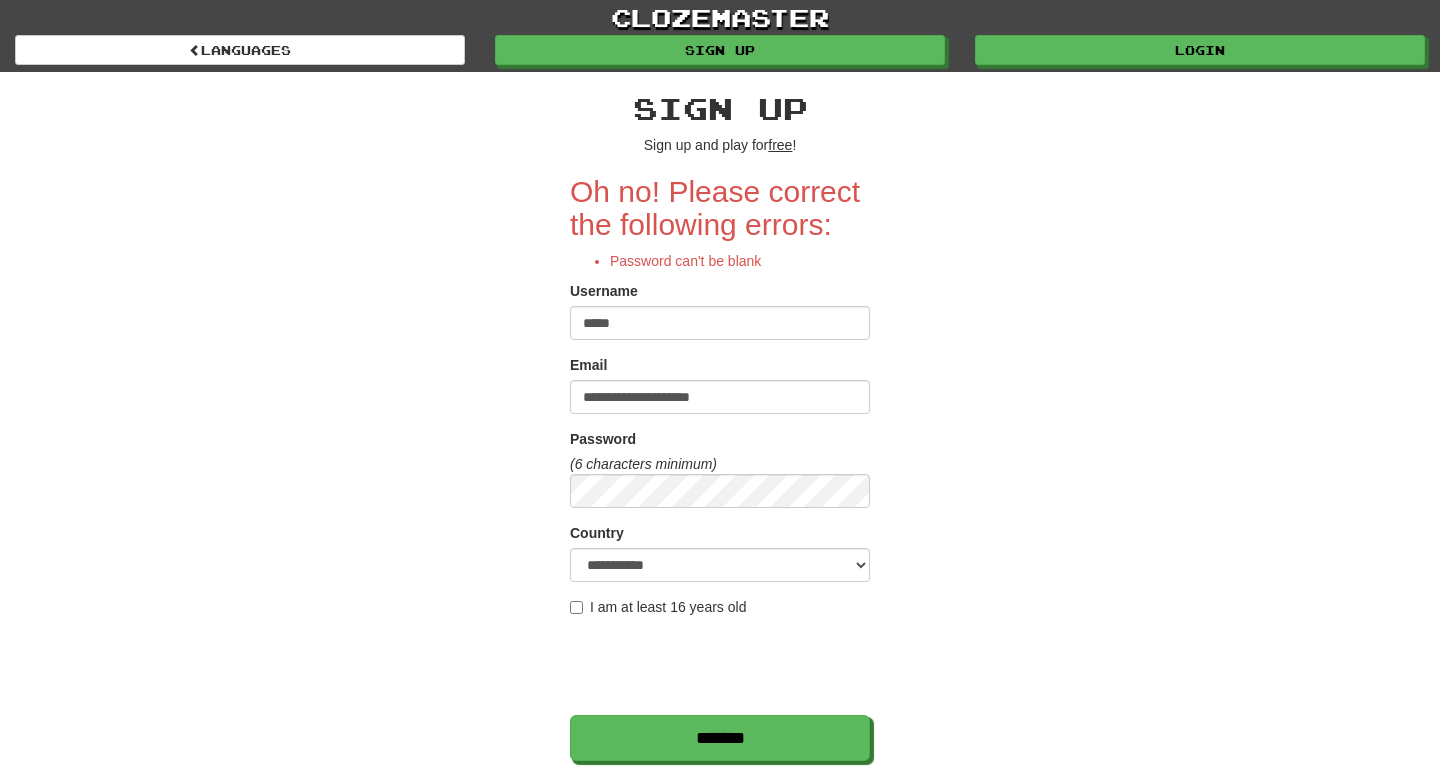 scroll, scrollTop: 0, scrollLeft: 0, axis: both 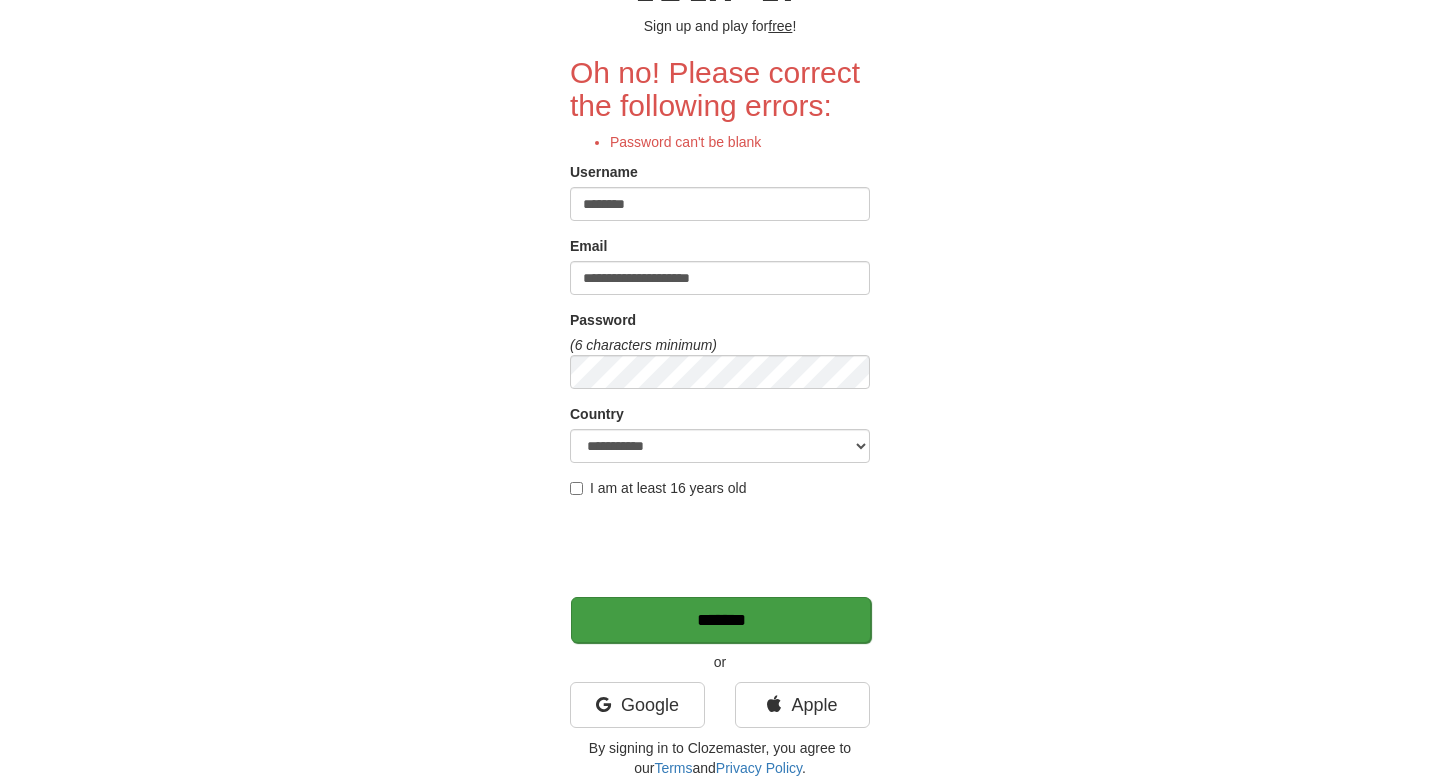 type on "********" 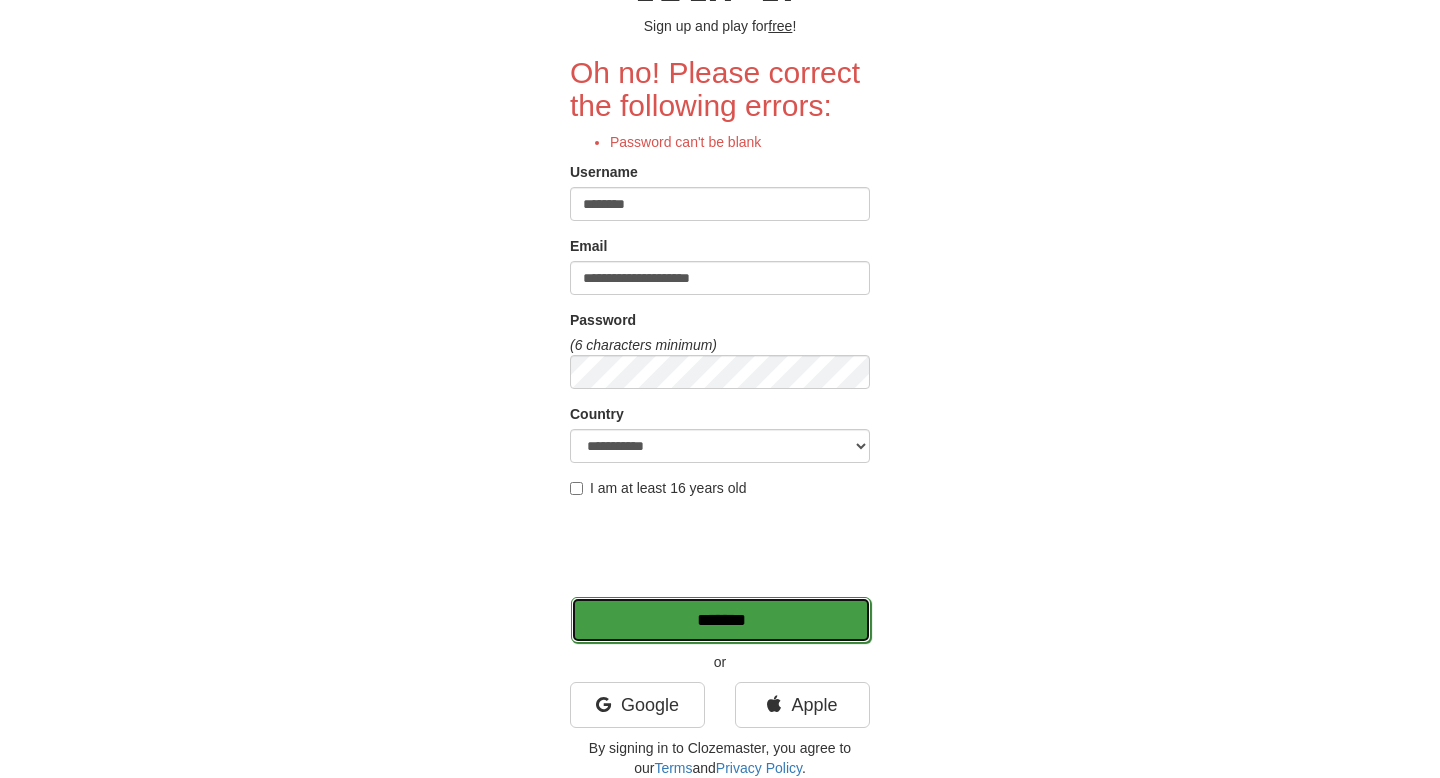 click on "*******" at bounding box center [721, 620] 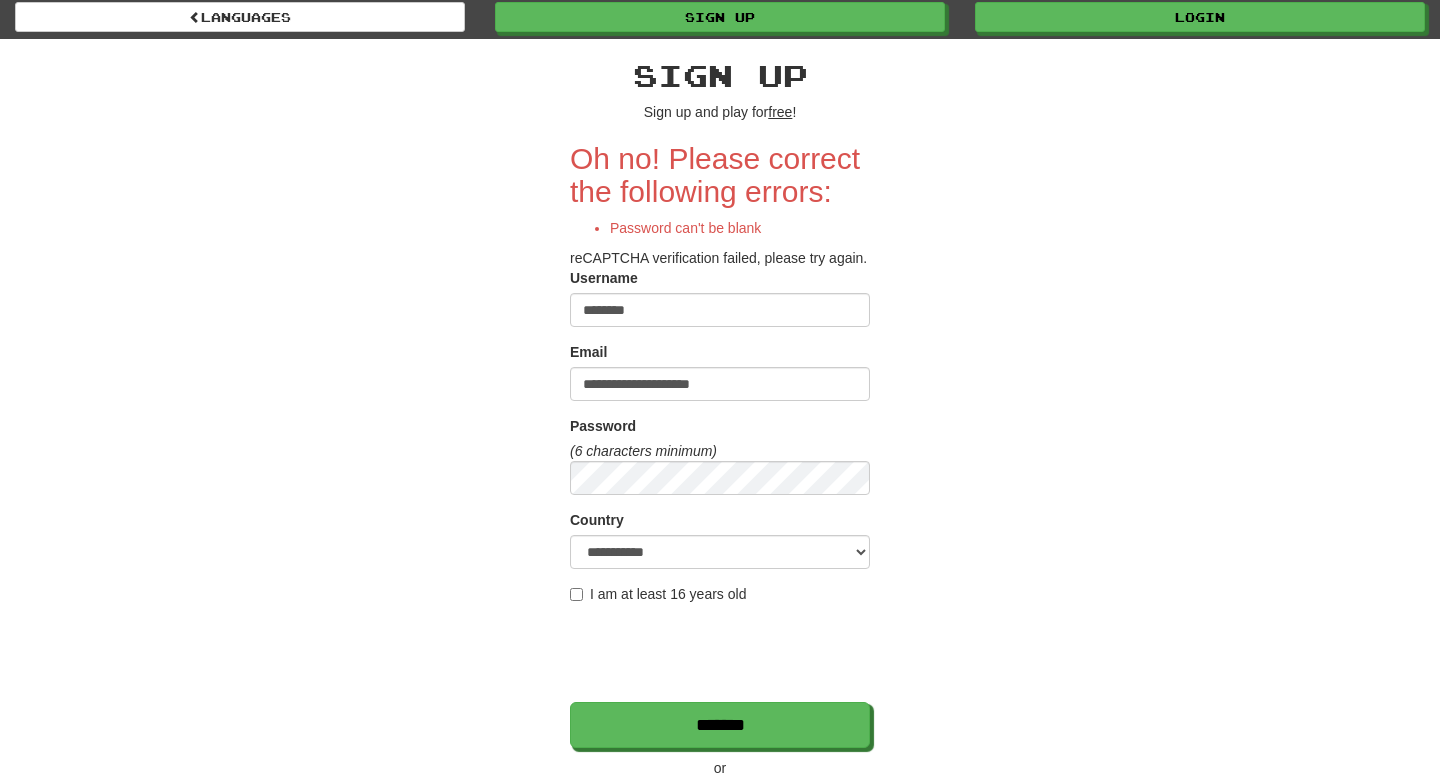 scroll, scrollTop: 38, scrollLeft: 0, axis: vertical 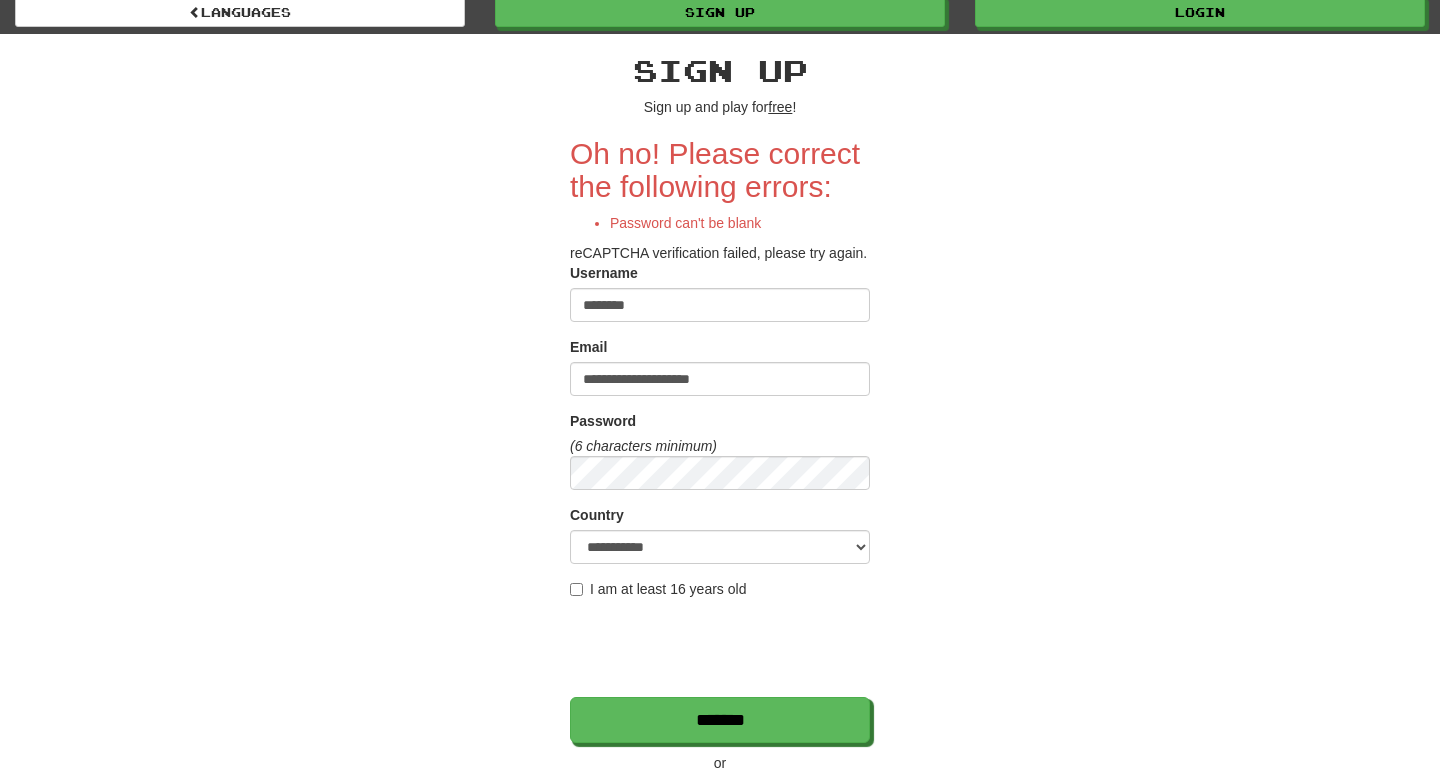 click on "Sign up
Sign up and play for  free !
Oh no! Please correct the following errors:
Password can't be blank
reCAPTCHA verification failed, please try again.
Username
********
Email
[EMAIL]
Password
(6 characters minimum)
Country
[COUNTRY]
[COUNTRY]
[COUNTRY]
[COUNTRY]
[COUNTRY]
[COUNTRY]
[COUNTRY]
[COUNTRY]
[COUNTRY]
[COUNTRY]
[COUNTRY]
[COUNTRY]
[COUNTRY]
[COUNTRY]
[COUNTRY]
[COUNTRY]
[COUNTRY]
[COUNTRY]
[COUNTRY]
[COUNTRY]
[COUNTRY]
[COUNTRY]
[COUNTRY]
[COUNTRY]
[COUNTRY]
[COUNTRY]
[COUNTRY]
[COUNTRY]
[COUNTRY]
[COUNTRY]
[COUNTRY]
[COUNTRY]
[COUNTRY]
[COUNTRY]
[COUNTRY]
[COUNTRY]
[COUNTRY]
[COUNTRY]
[COUNTRY]
[COUNTRY]
[COUNTRY]
[COUNTRY]
[COUNTRY]
[COUNTRY]
[COUNTRY]
[COUNTRY]" at bounding box center [720, 461] 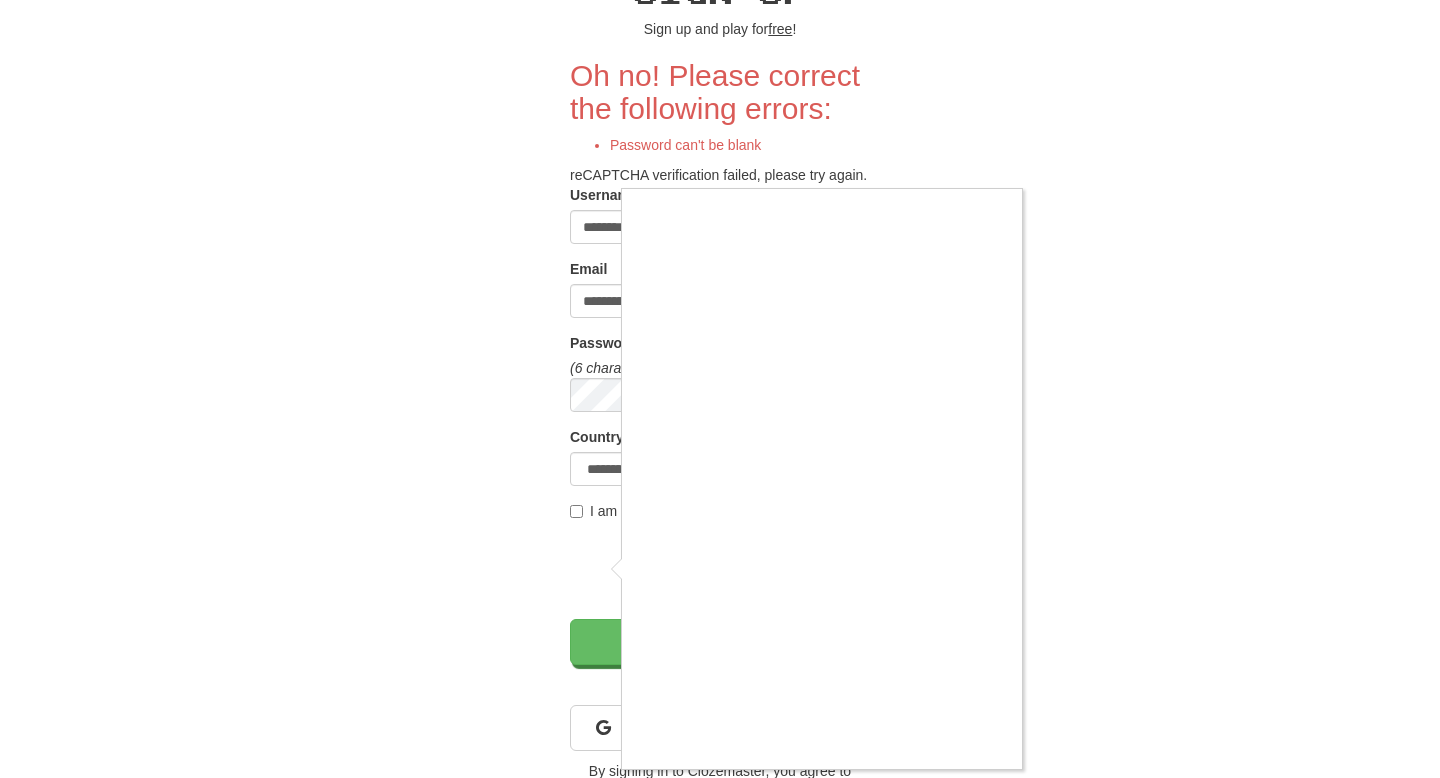 click at bounding box center (720, 389) 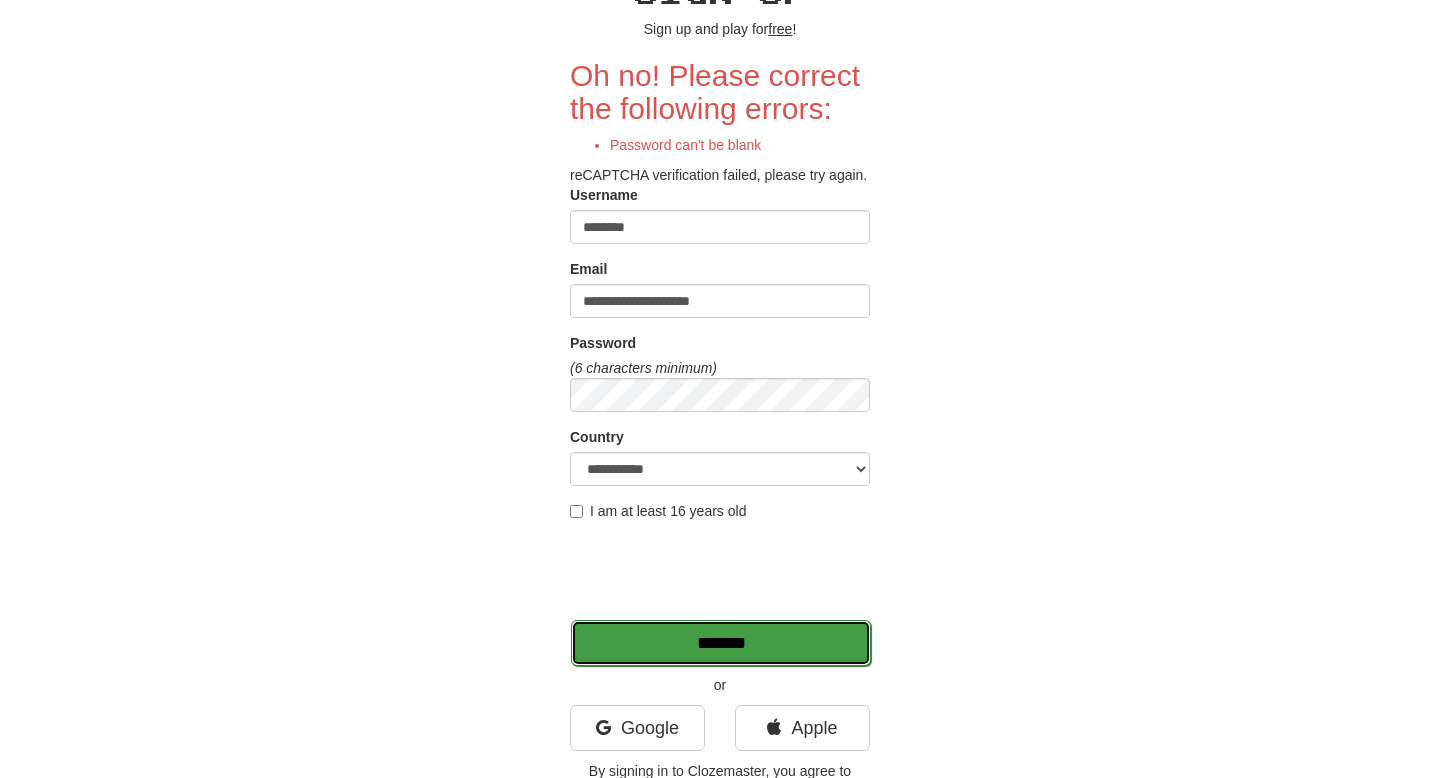 click on "*******" at bounding box center [721, 643] 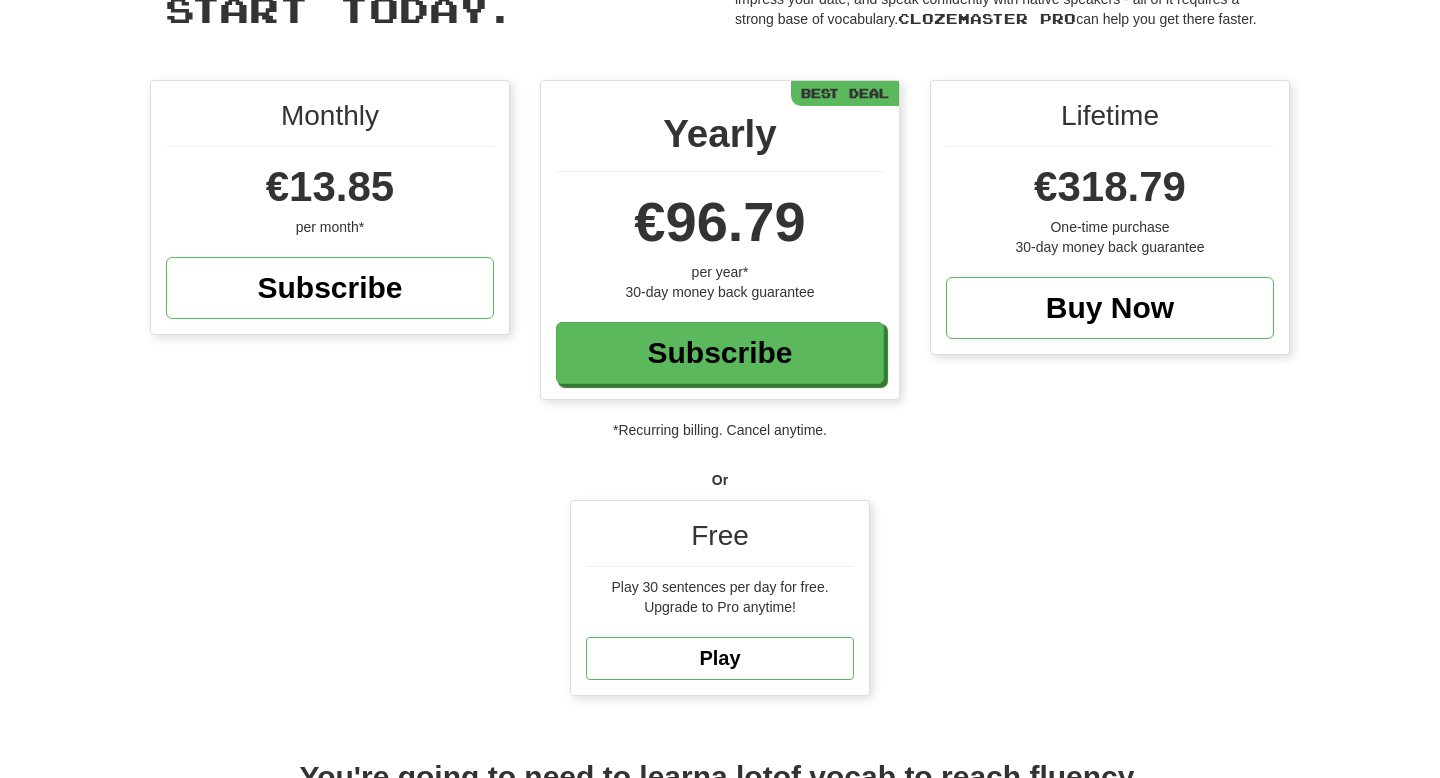 scroll, scrollTop: 180, scrollLeft: 0, axis: vertical 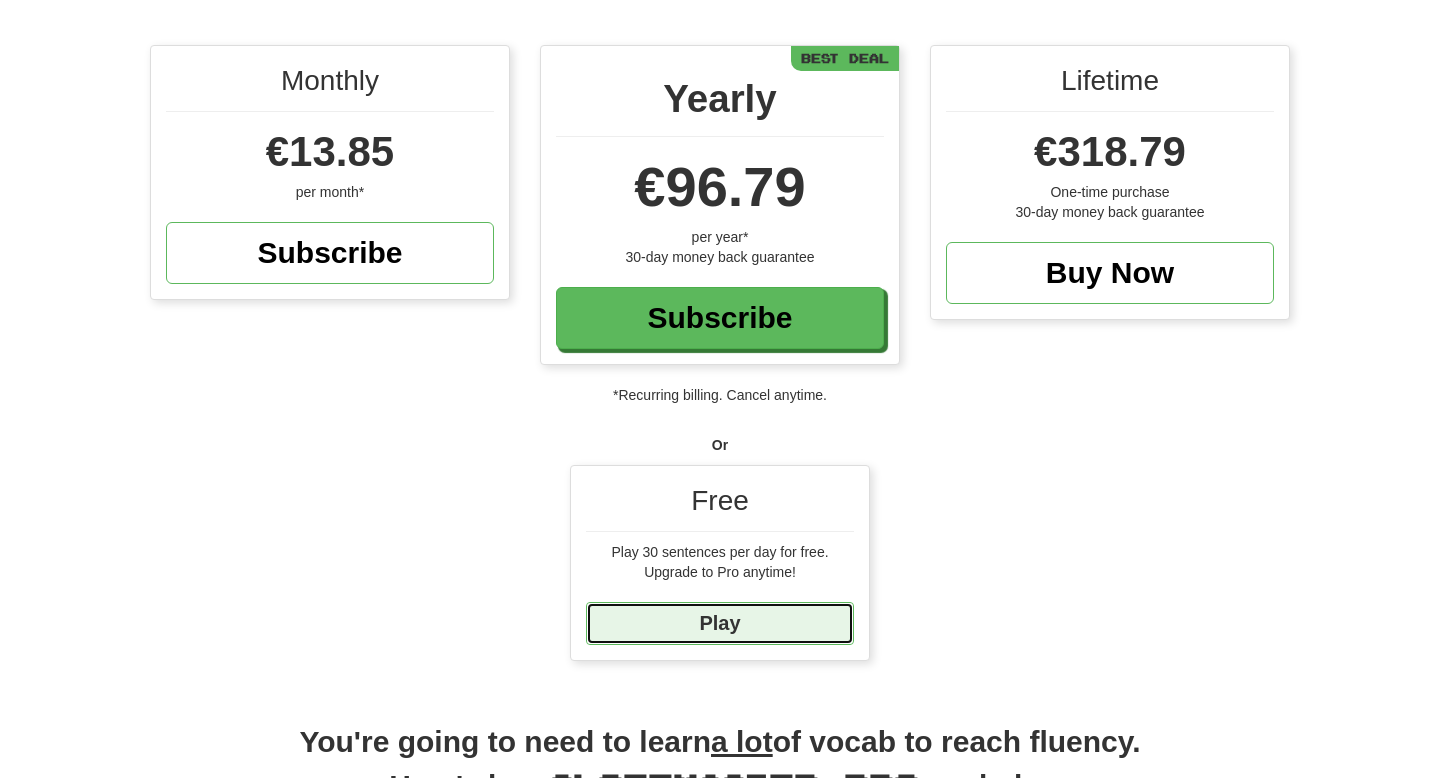 click on "Play" at bounding box center (720, 623) 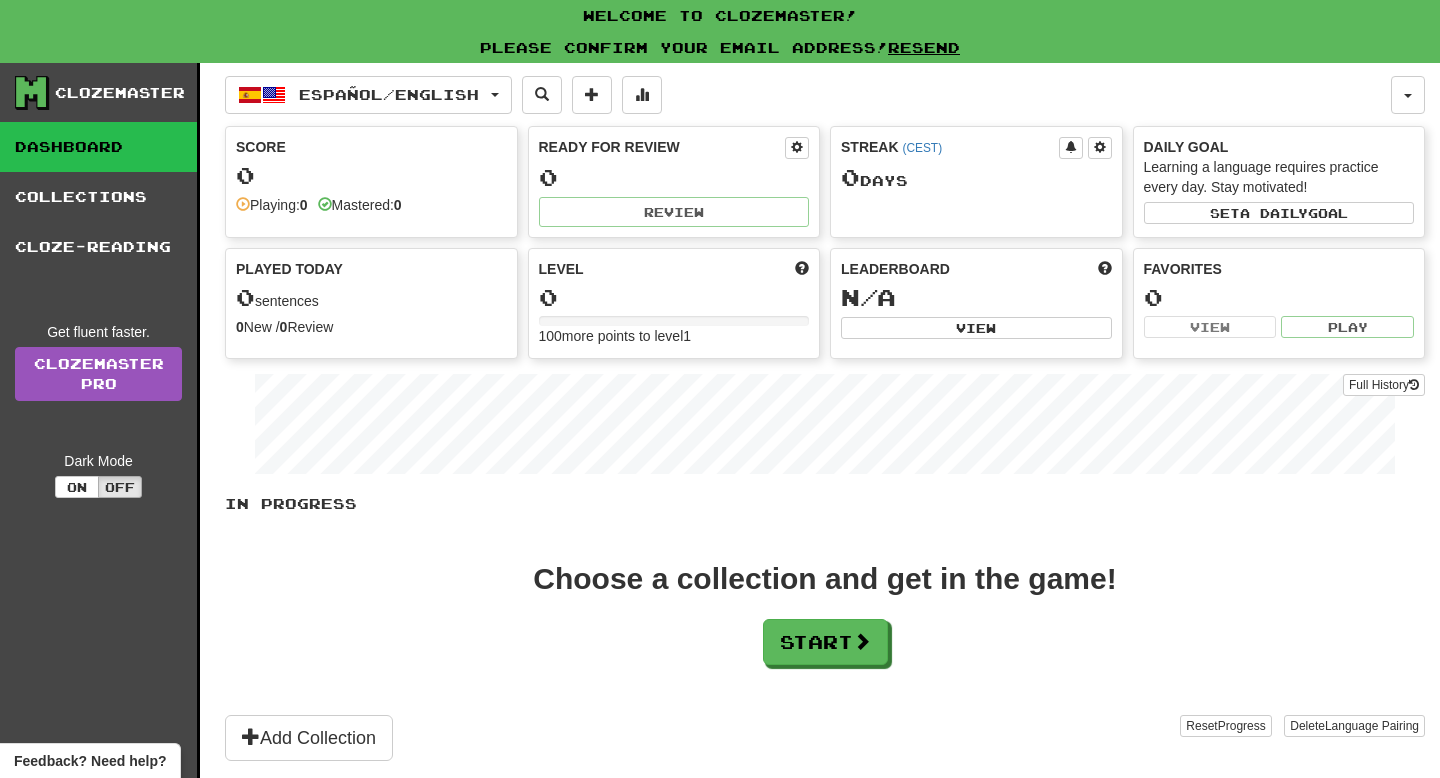 scroll, scrollTop: 0, scrollLeft: 0, axis: both 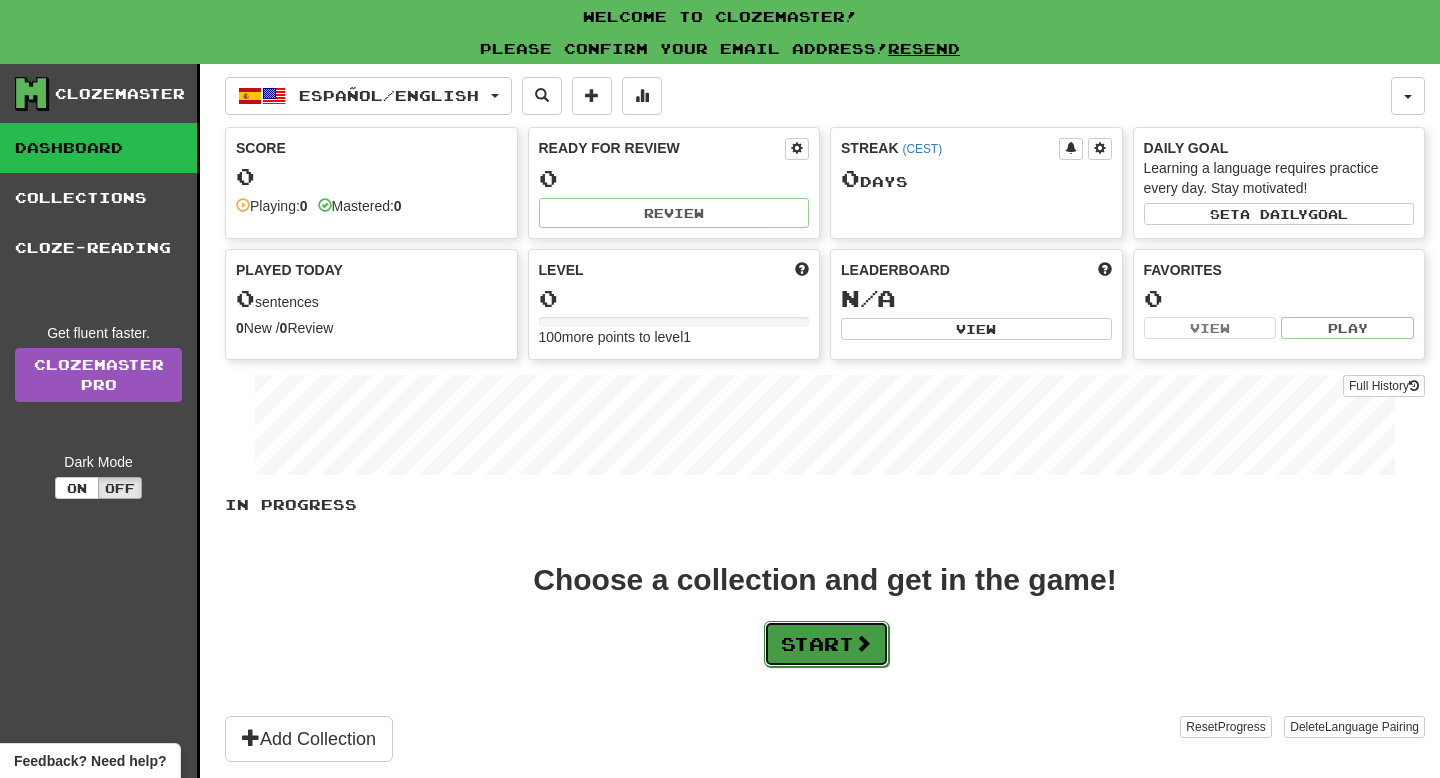 click on "Start" at bounding box center [826, 644] 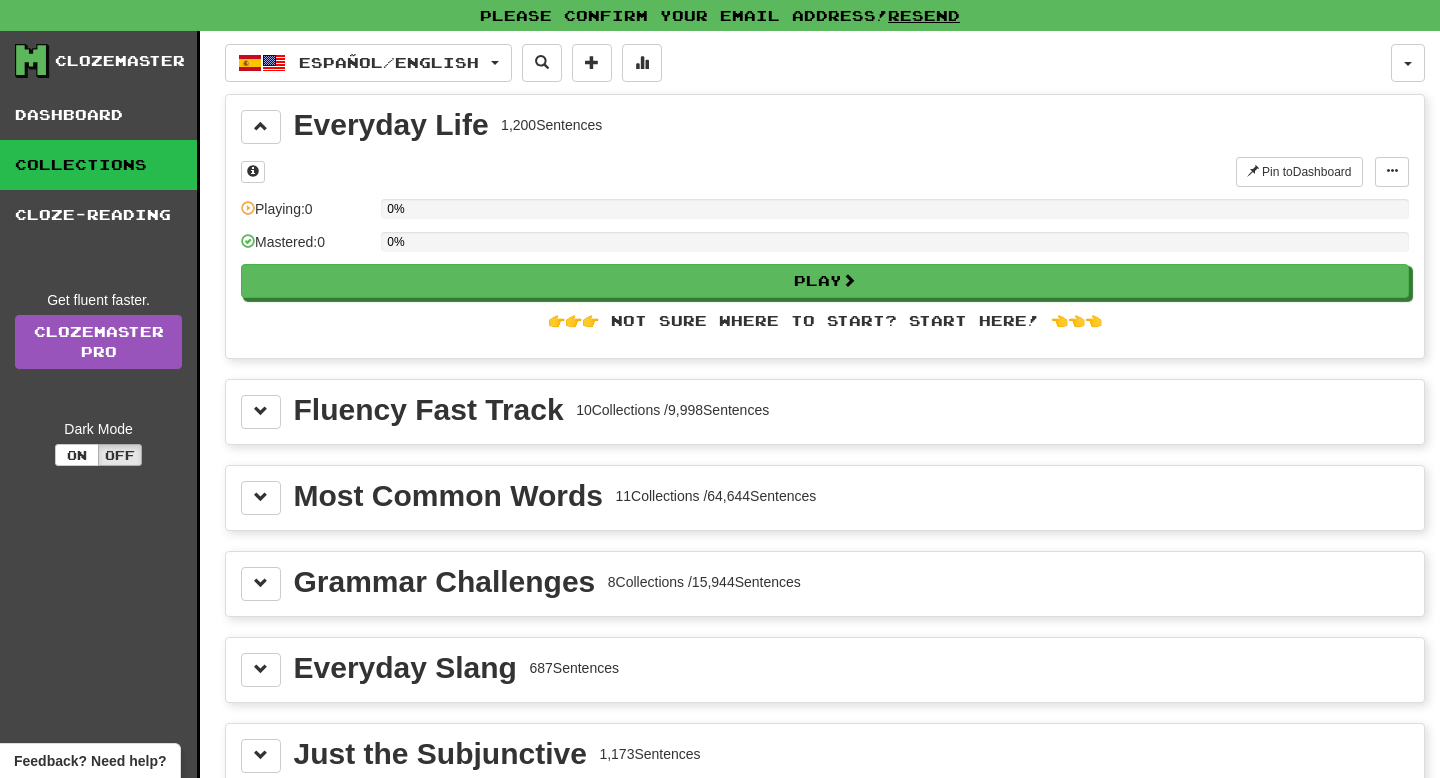scroll, scrollTop: 35, scrollLeft: 0, axis: vertical 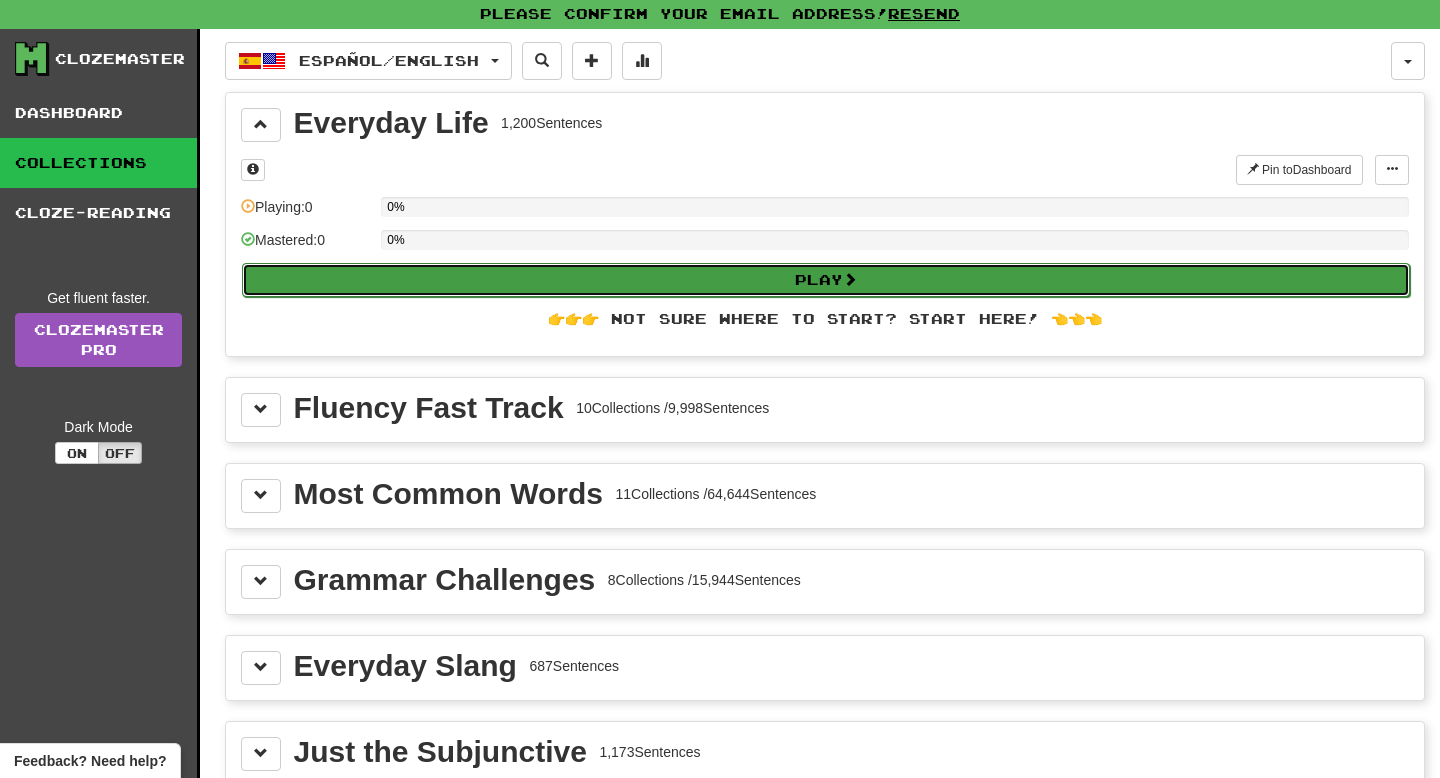 click on "Play" at bounding box center (826, 280) 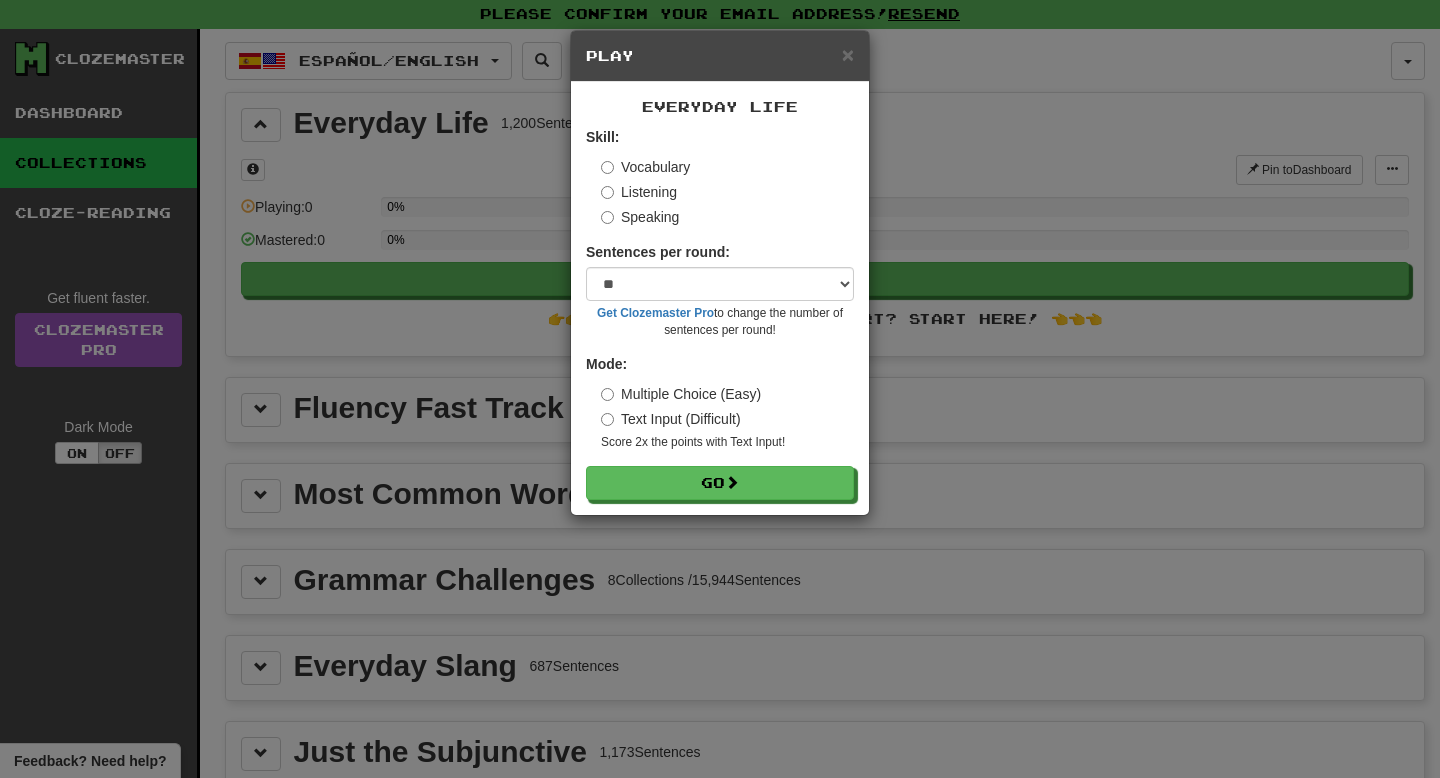 click on "Play" at bounding box center (720, 56) 